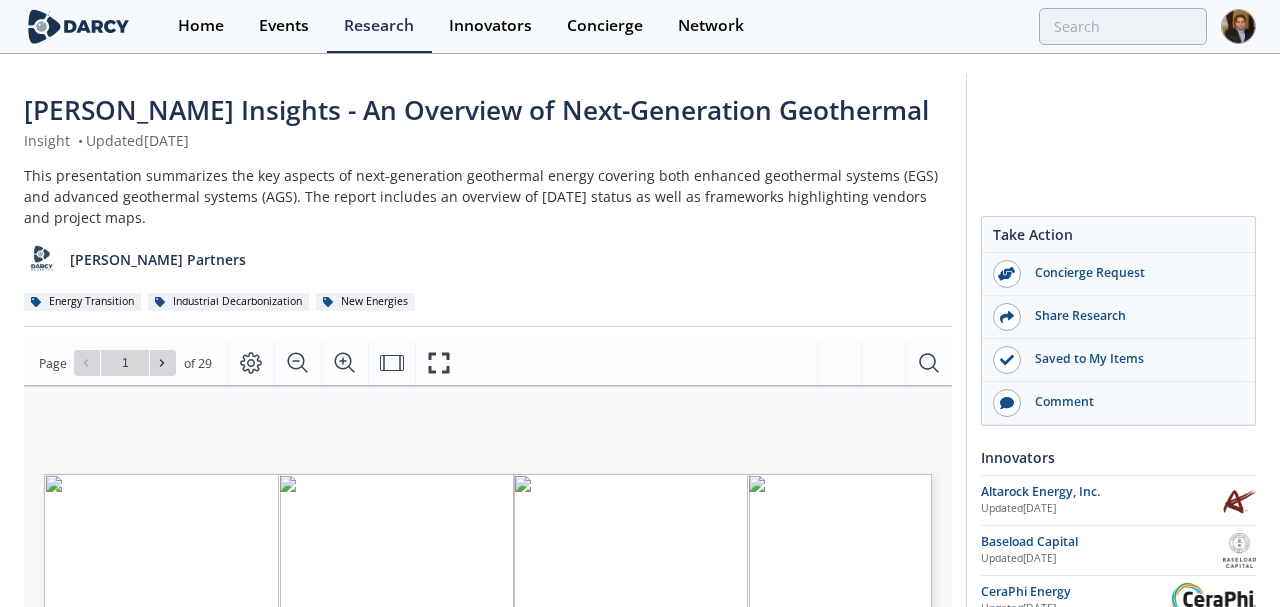 scroll, scrollTop: 400, scrollLeft: 0, axis: vertical 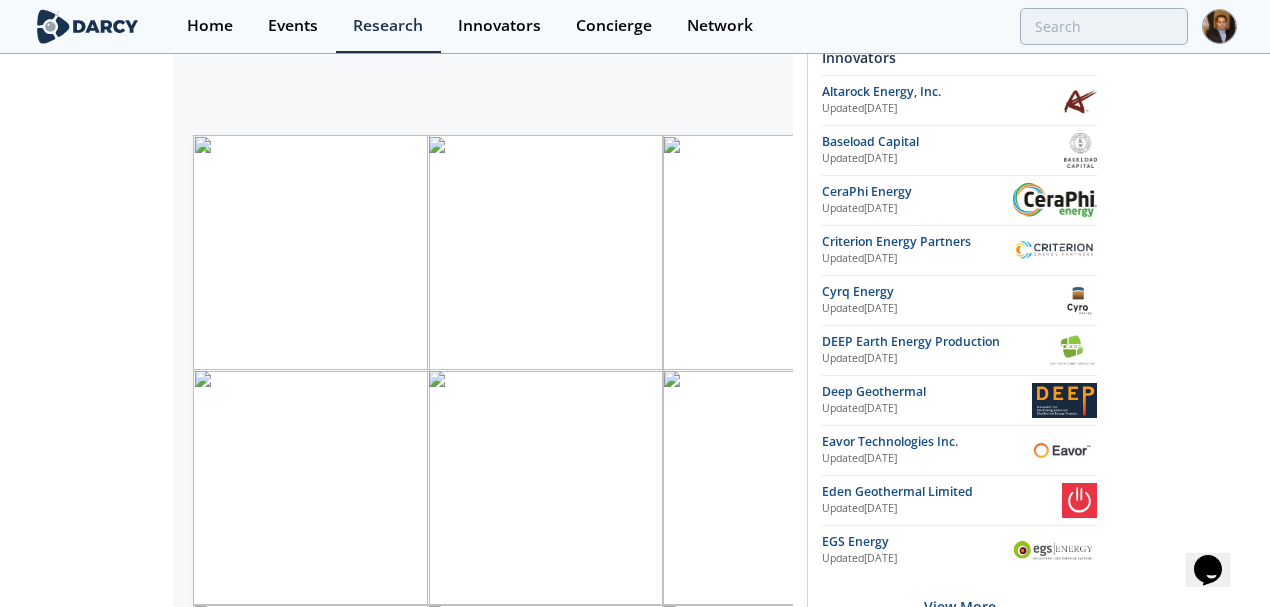 click at bounding box center [87, 26] 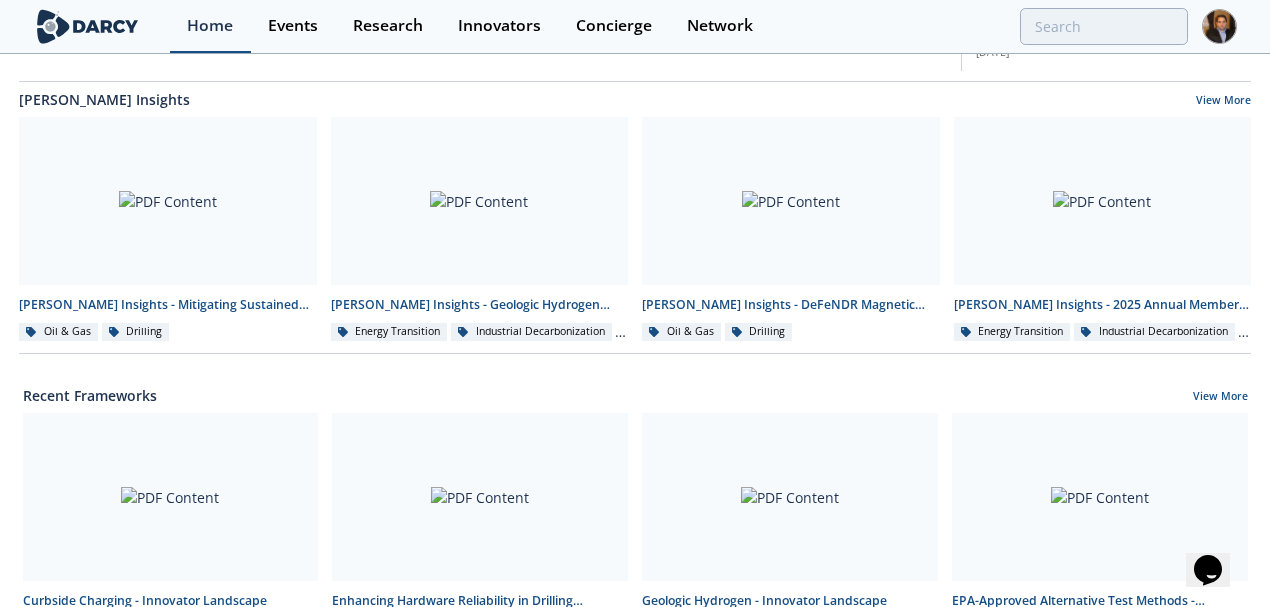 click on "Home" at bounding box center (210, 26) 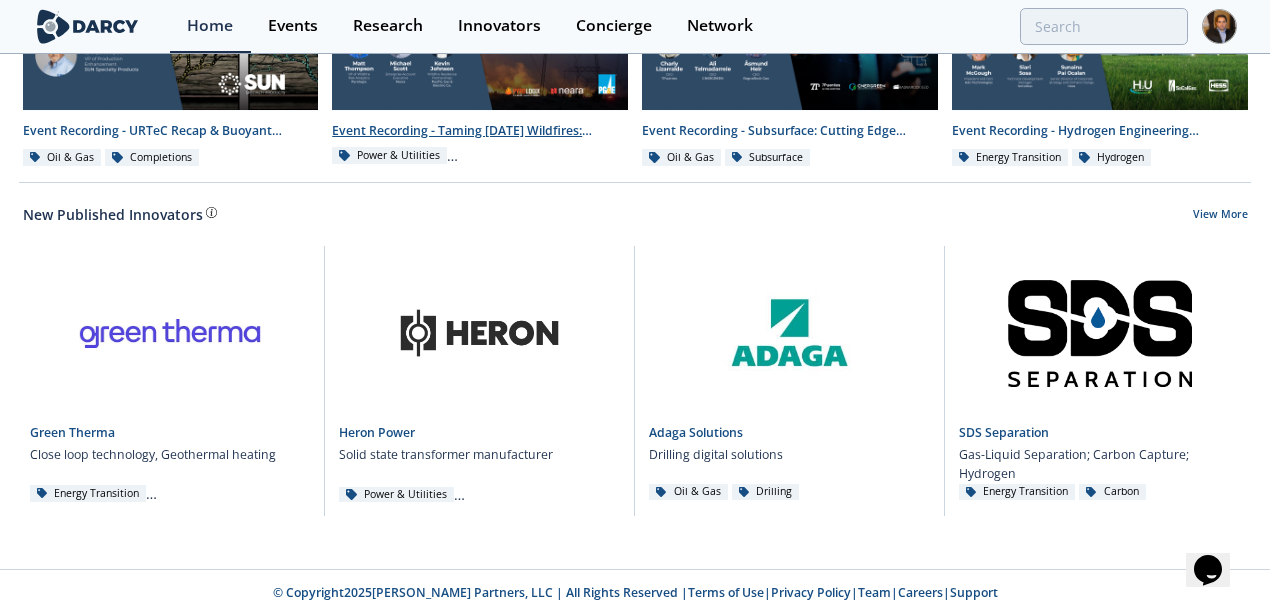 scroll, scrollTop: 1184, scrollLeft: 0, axis: vertical 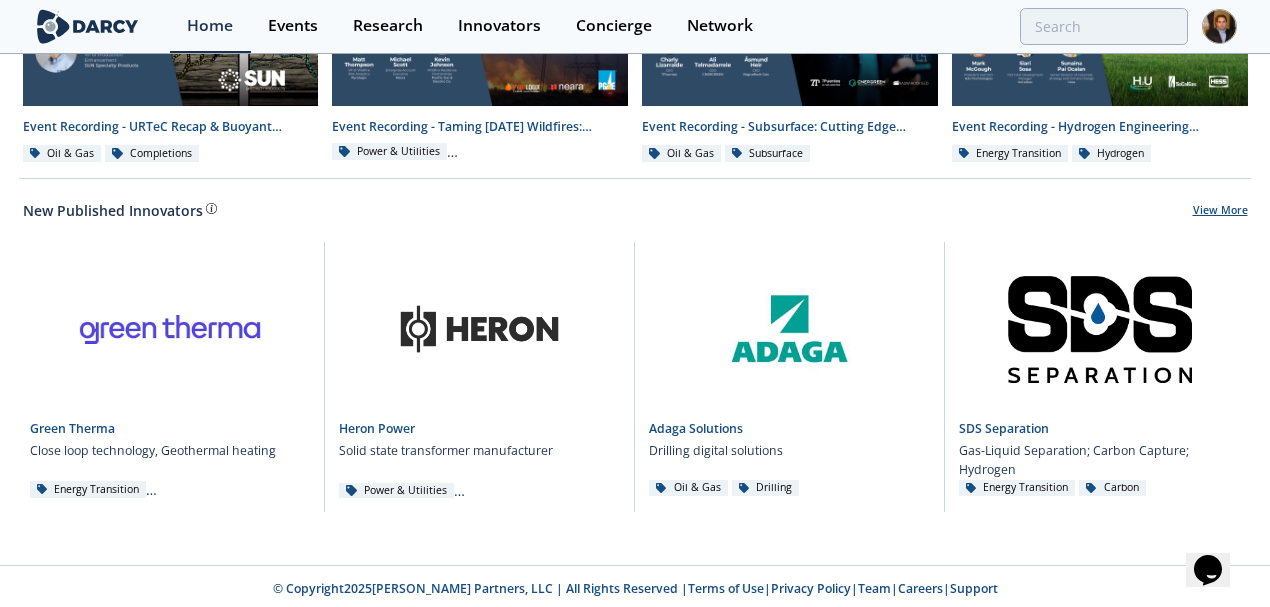 click on "View More" at bounding box center [1220, 212] 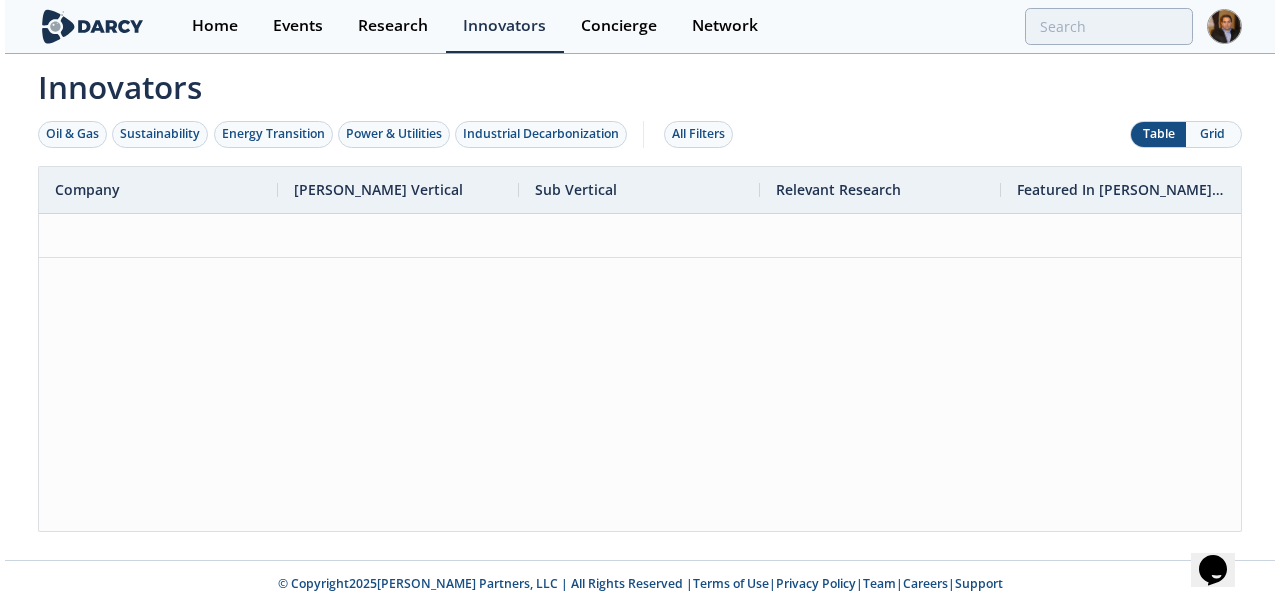 scroll, scrollTop: 0, scrollLeft: 0, axis: both 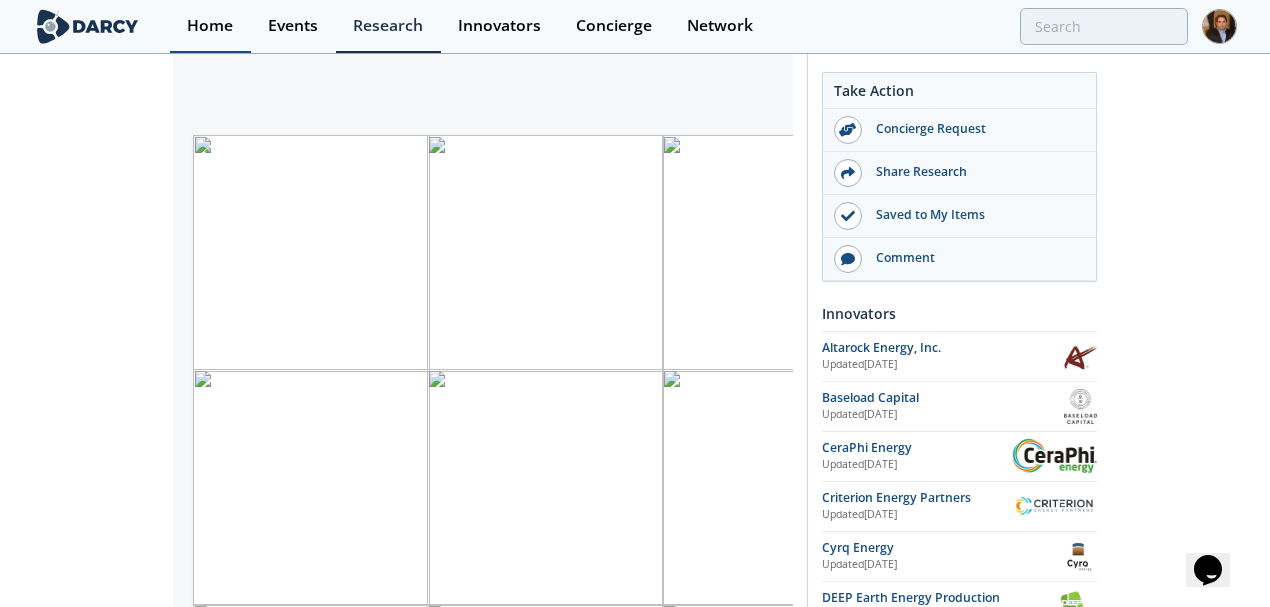 type on "geothermal framework" 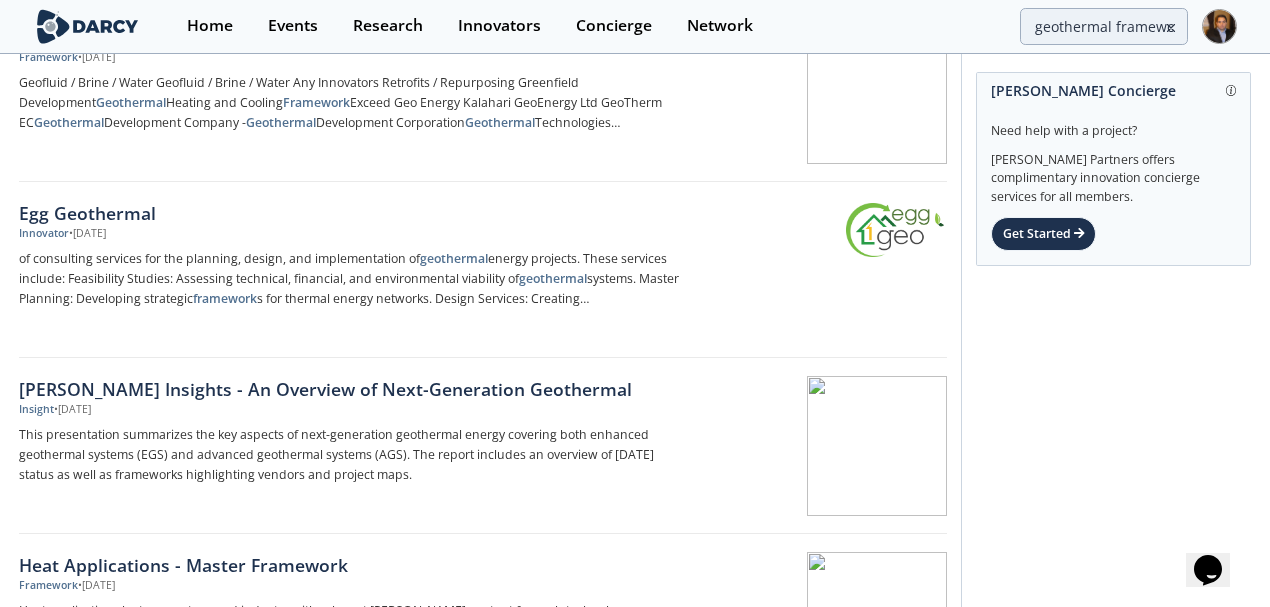 scroll, scrollTop: 2333, scrollLeft: 0, axis: vertical 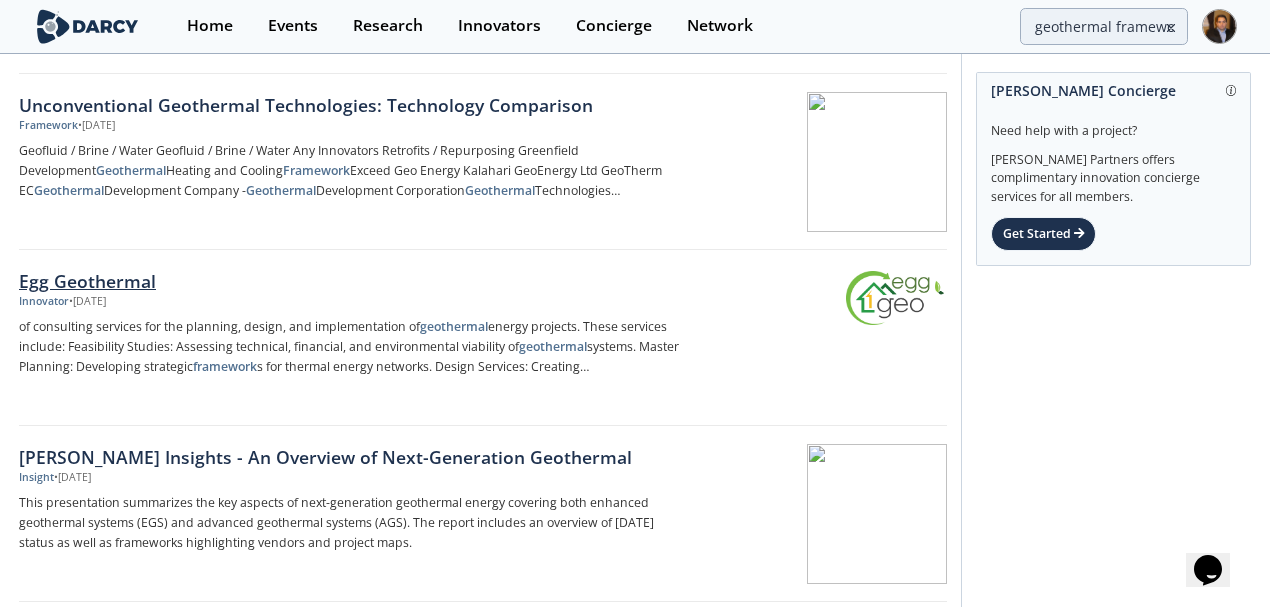 click on "framework" at bounding box center [225, 366] 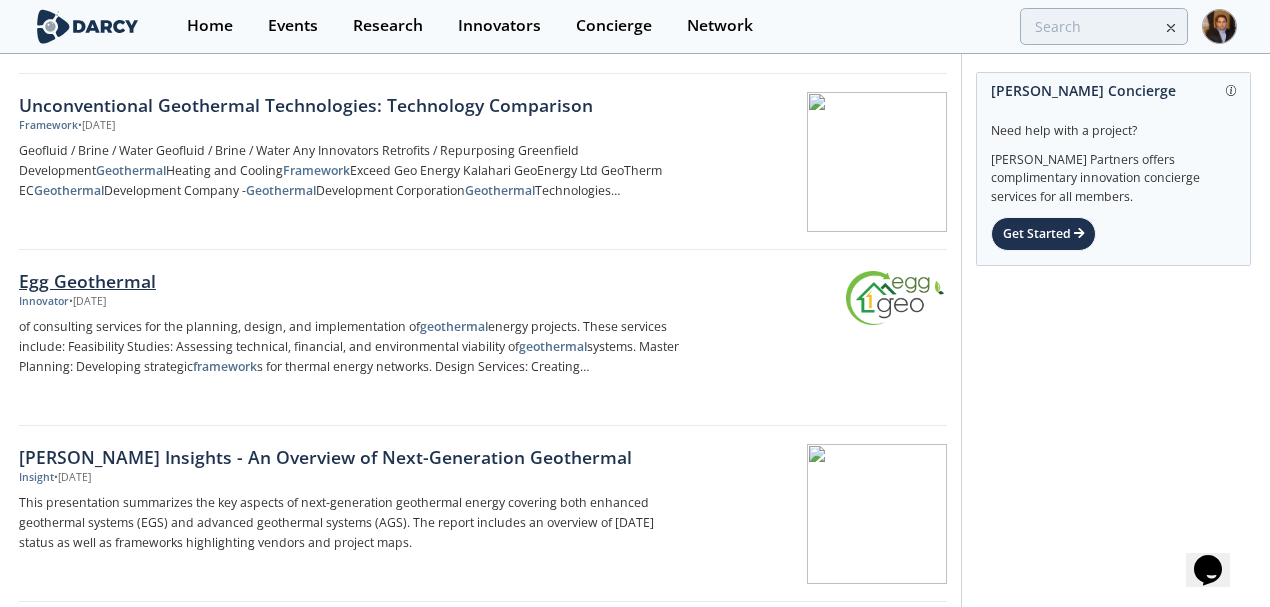 scroll, scrollTop: 0, scrollLeft: 0, axis: both 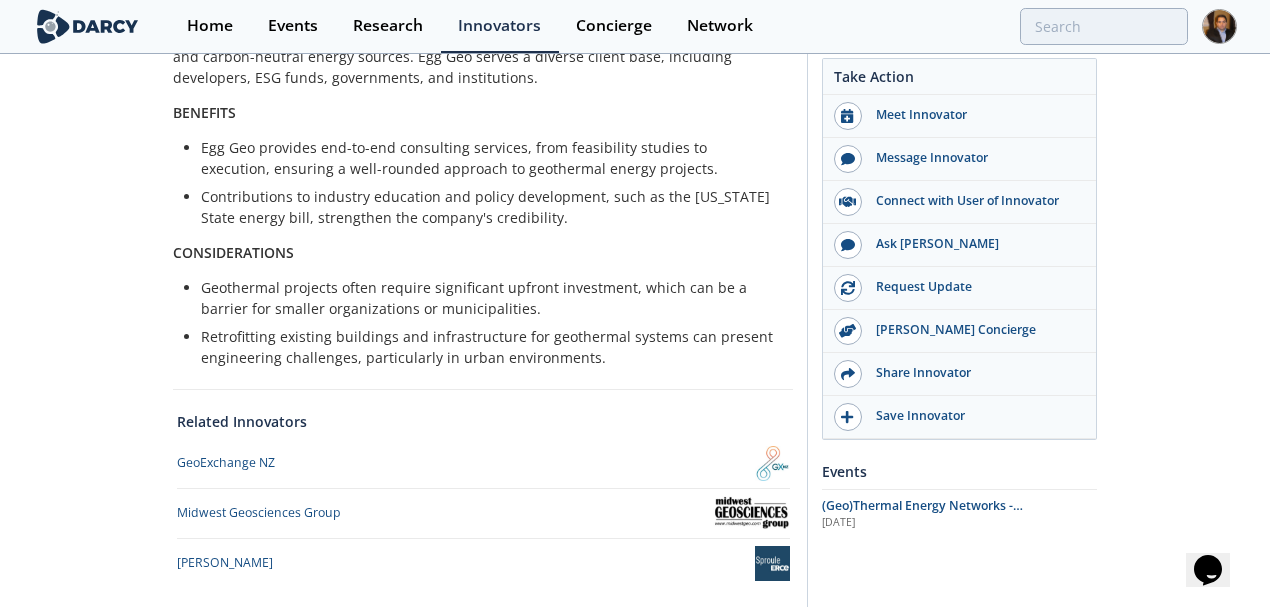 type on "geothermal framework" 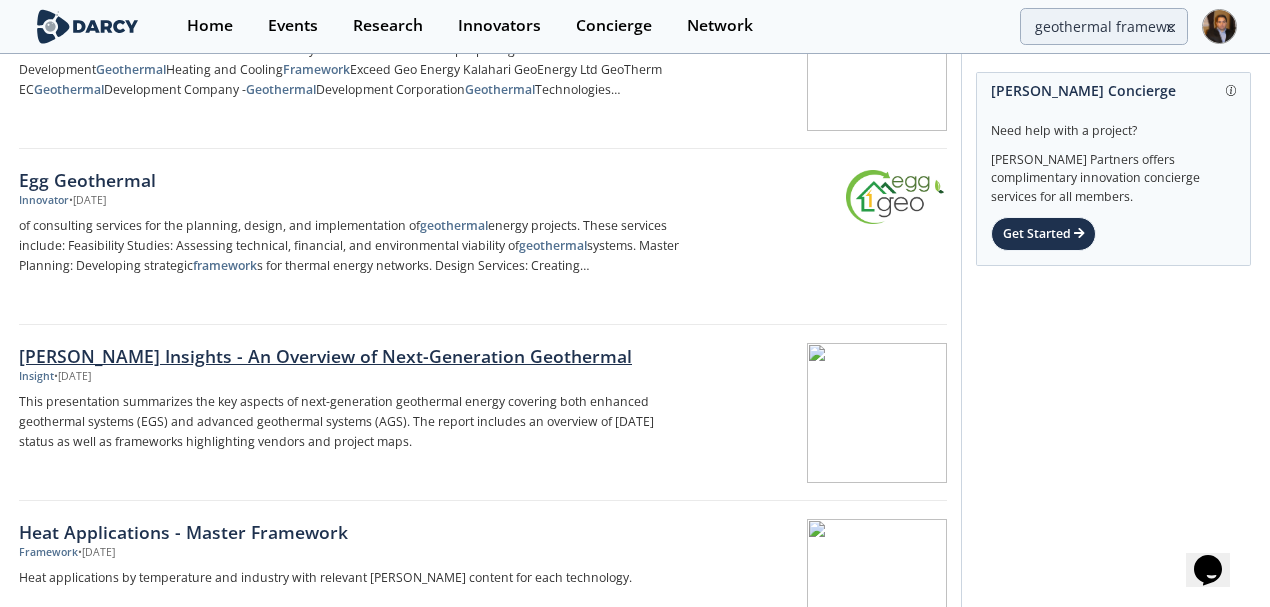 scroll, scrollTop: 2466, scrollLeft: 0, axis: vertical 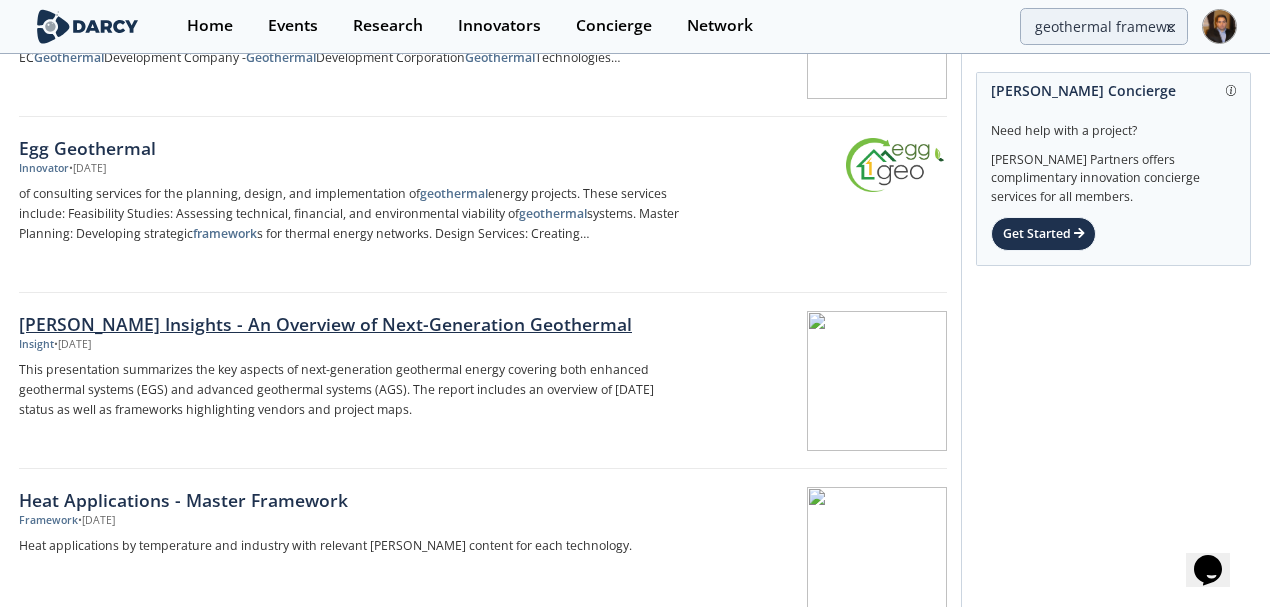 click at bounding box center [821, 381] 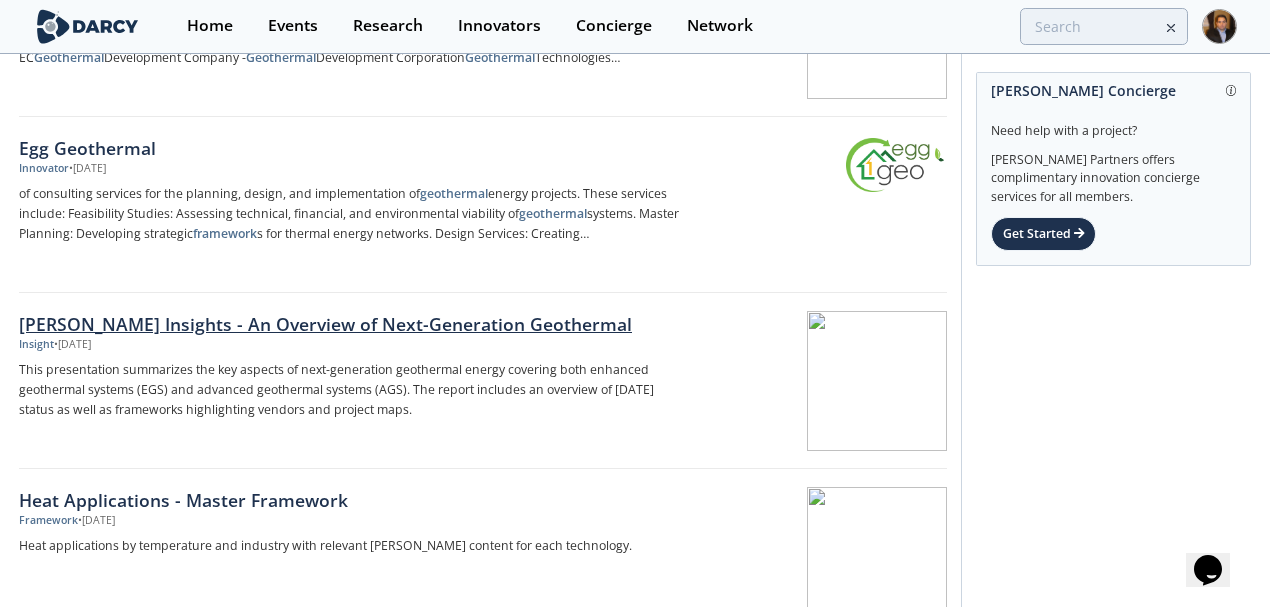 scroll, scrollTop: 0, scrollLeft: 0, axis: both 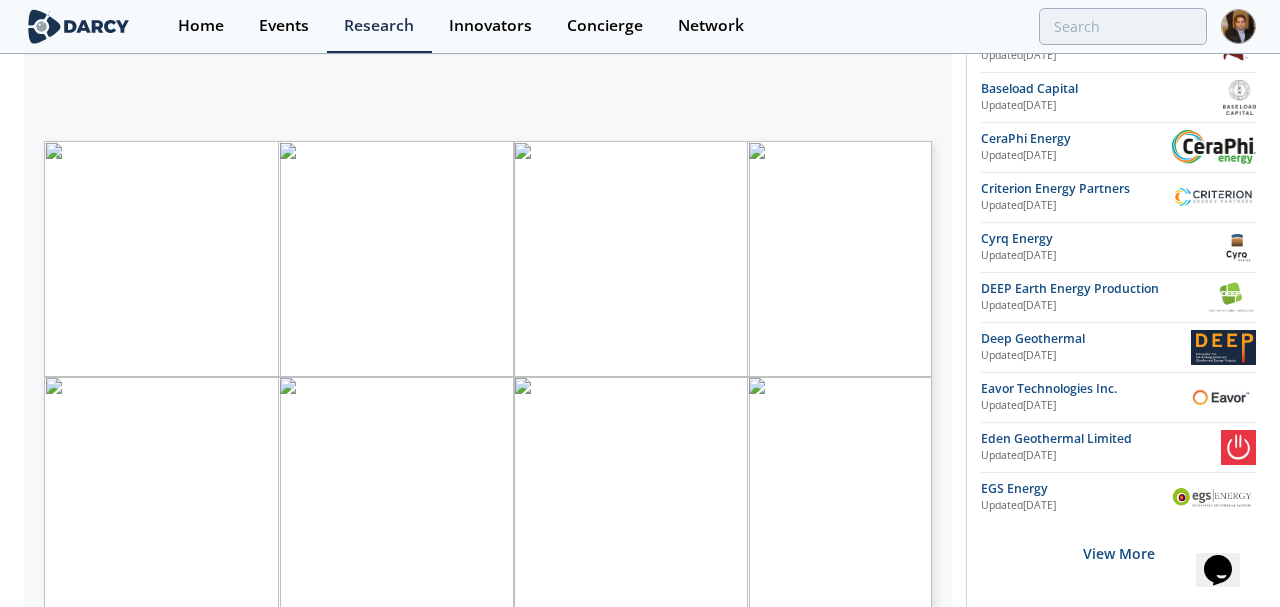 type on "2" 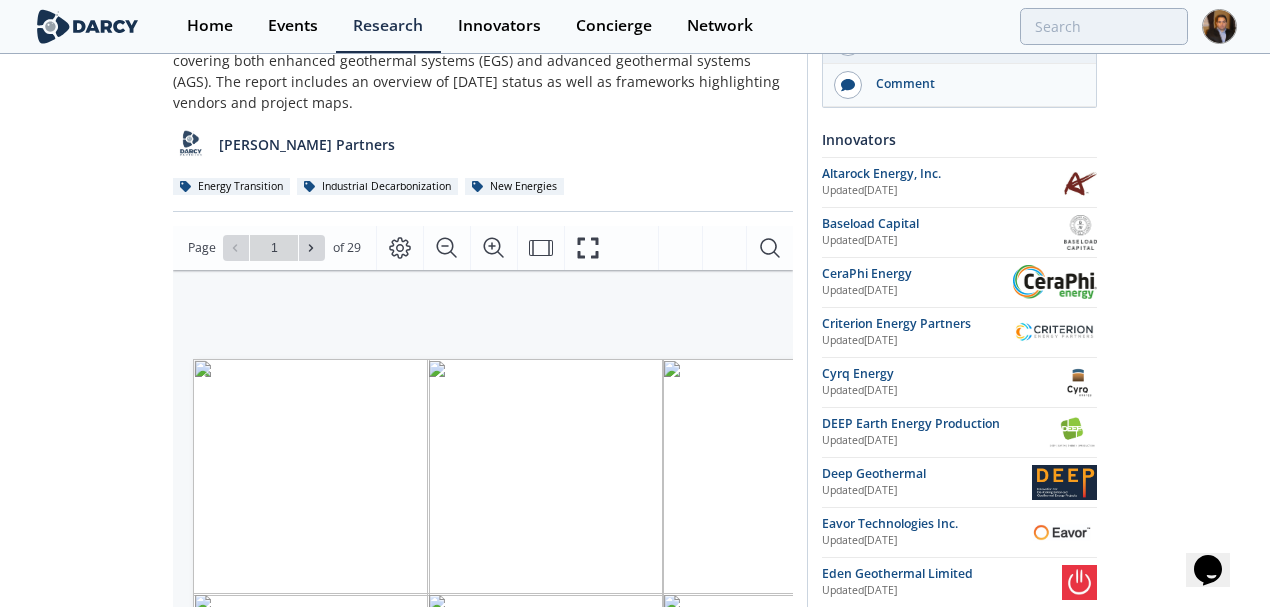 scroll, scrollTop: 200, scrollLeft: 0, axis: vertical 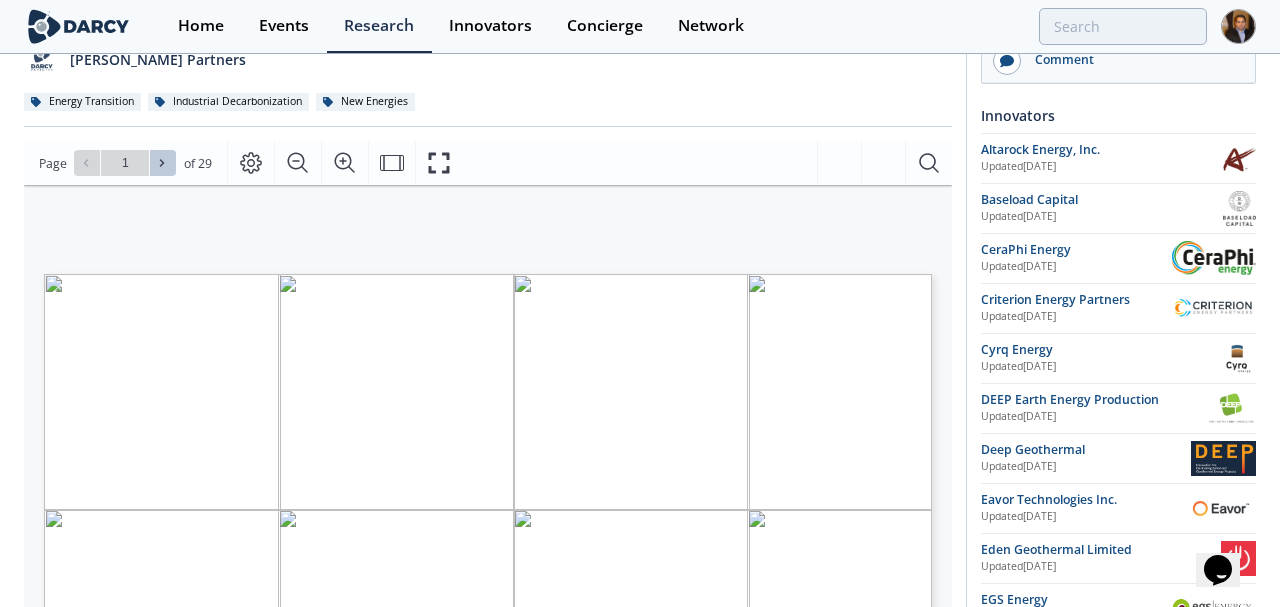 click 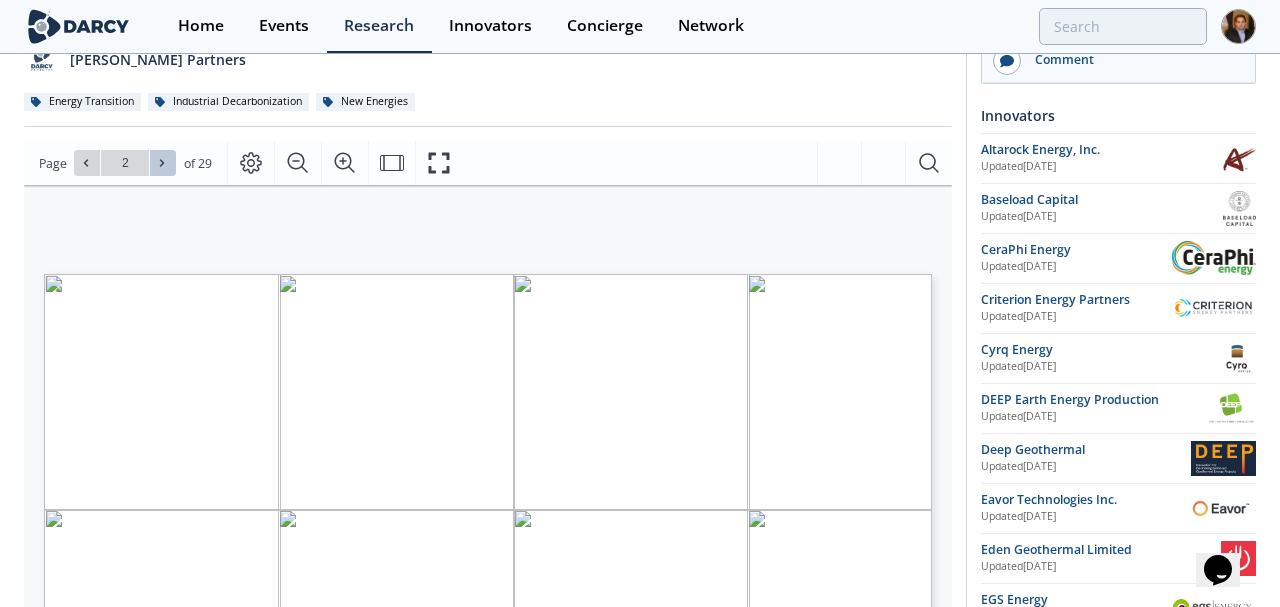 type on "3" 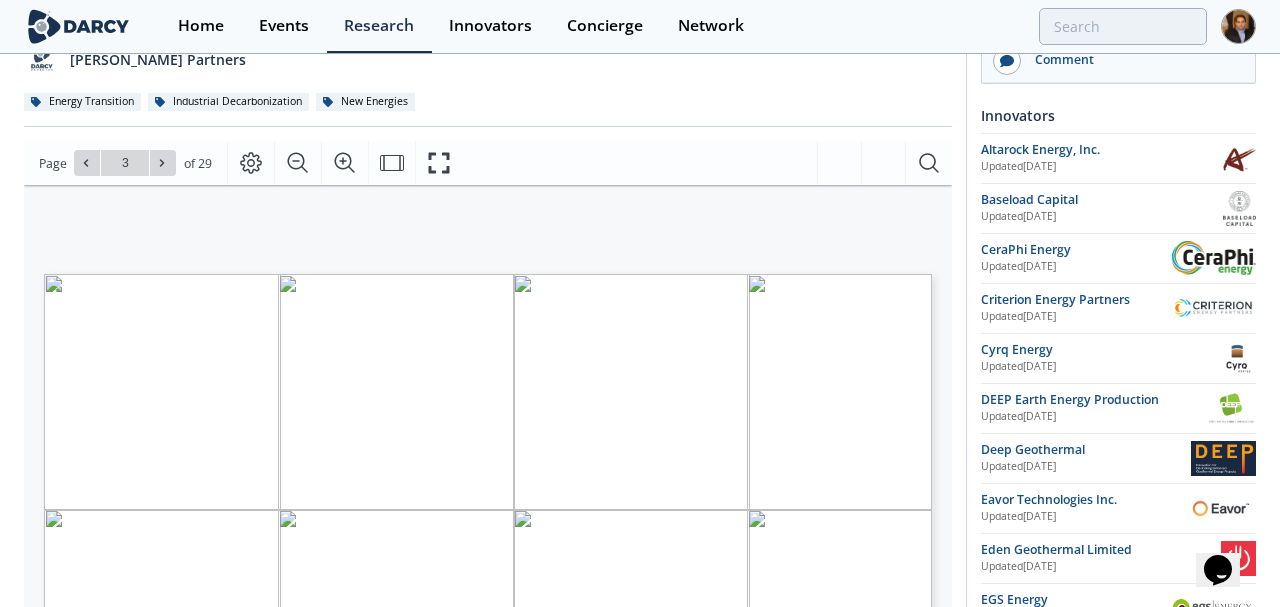 type on "4" 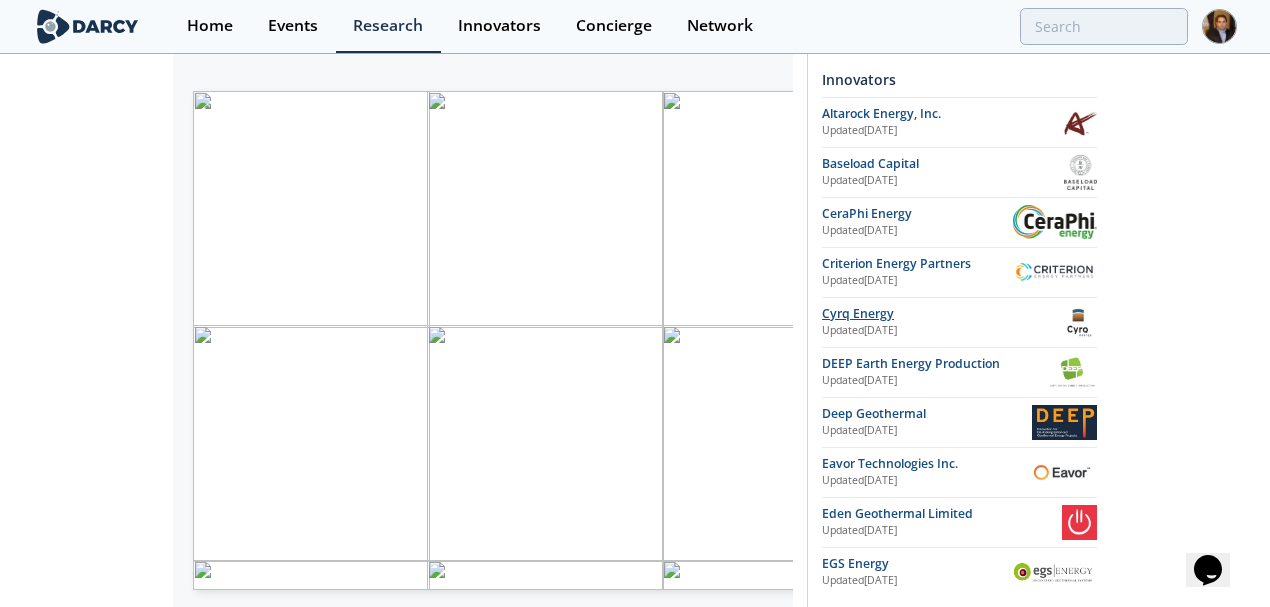 scroll, scrollTop: 400, scrollLeft: 0, axis: vertical 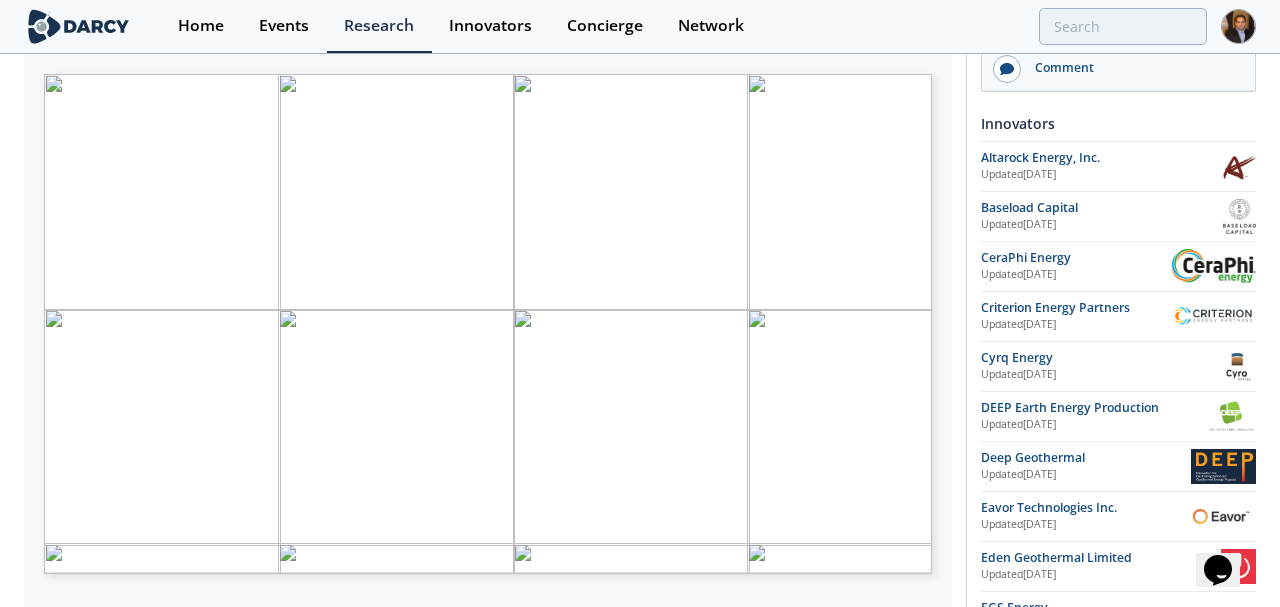 type on "5" 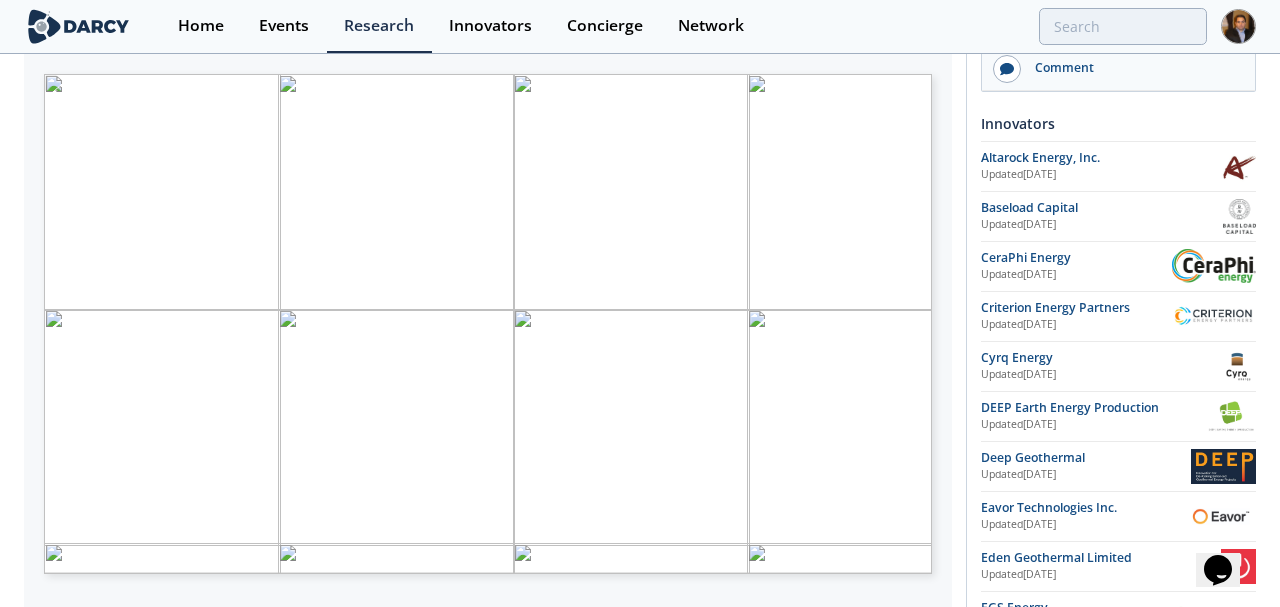 type on "6" 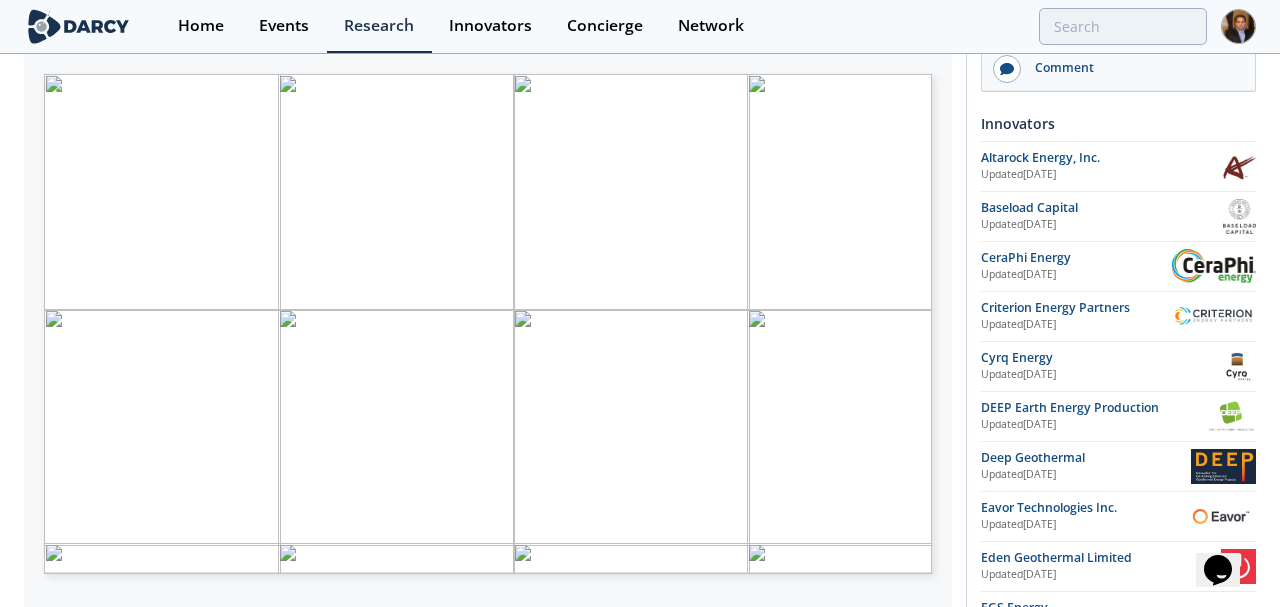drag, startPoint x: 382, startPoint y: 272, endPoint x: 169, endPoint y: 246, distance: 214.581 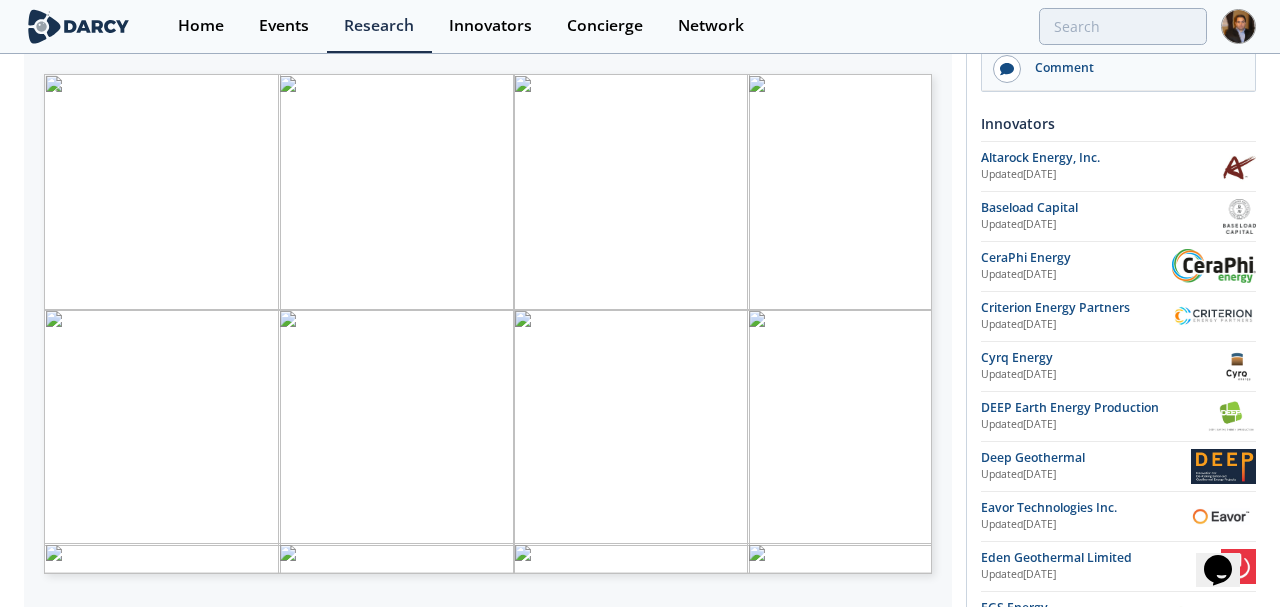 drag, startPoint x: 378, startPoint y: 272, endPoint x: 185, endPoint y: 278, distance: 193.09325 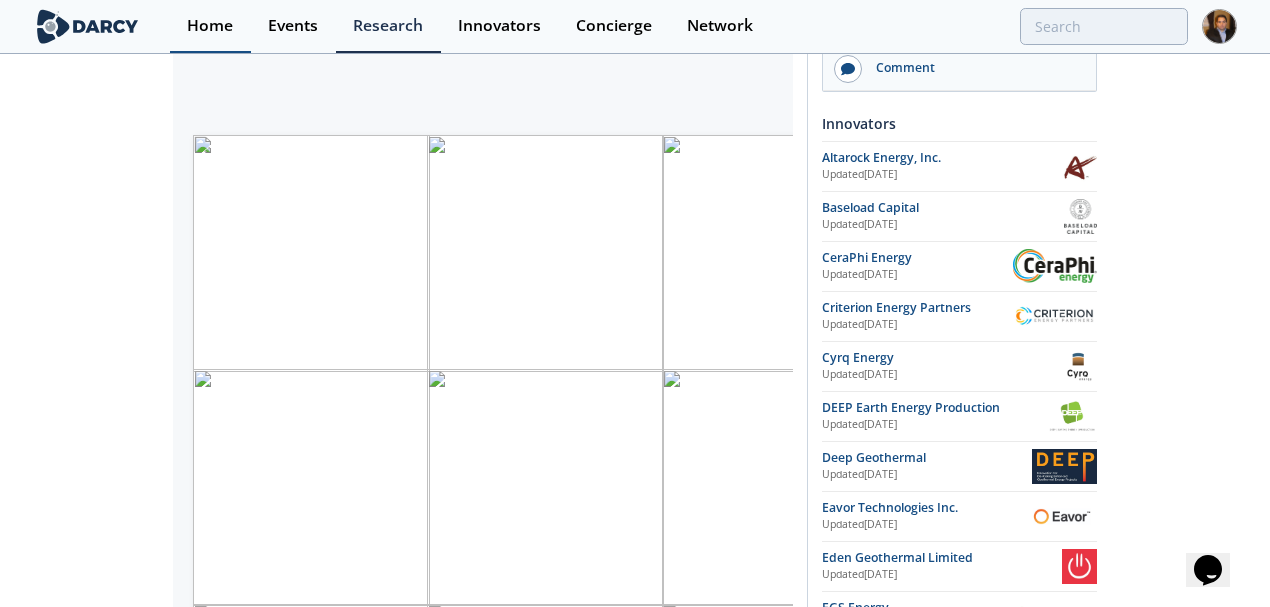 click on "Home" at bounding box center (210, 26) 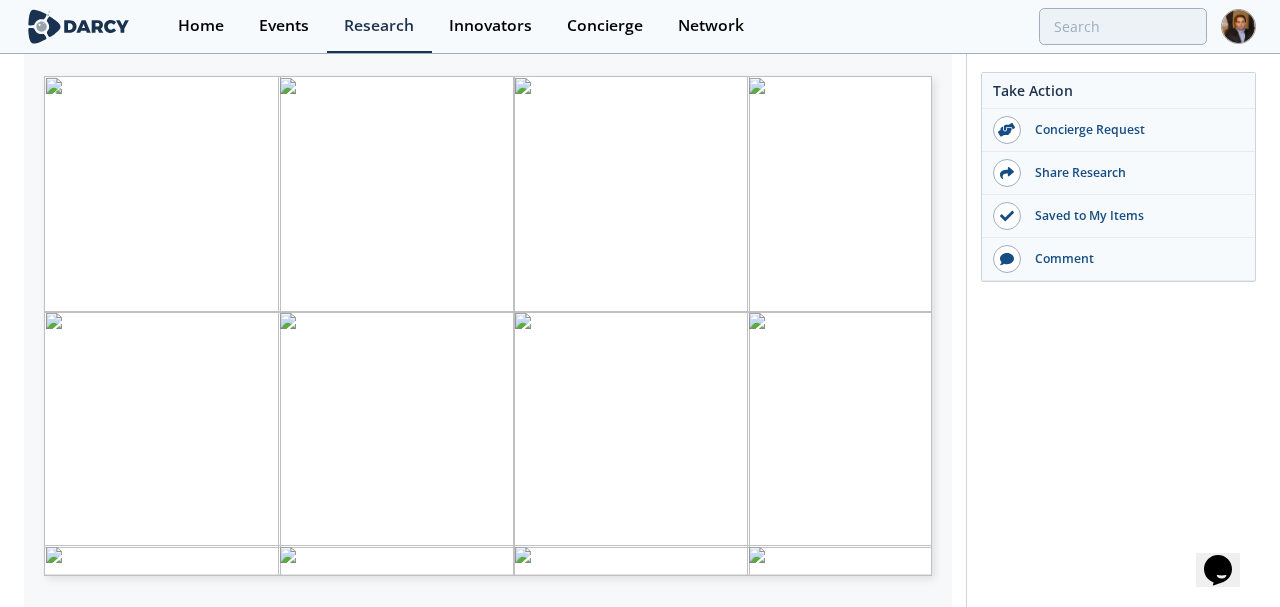 scroll, scrollTop: 400, scrollLeft: 0, axis: vertical 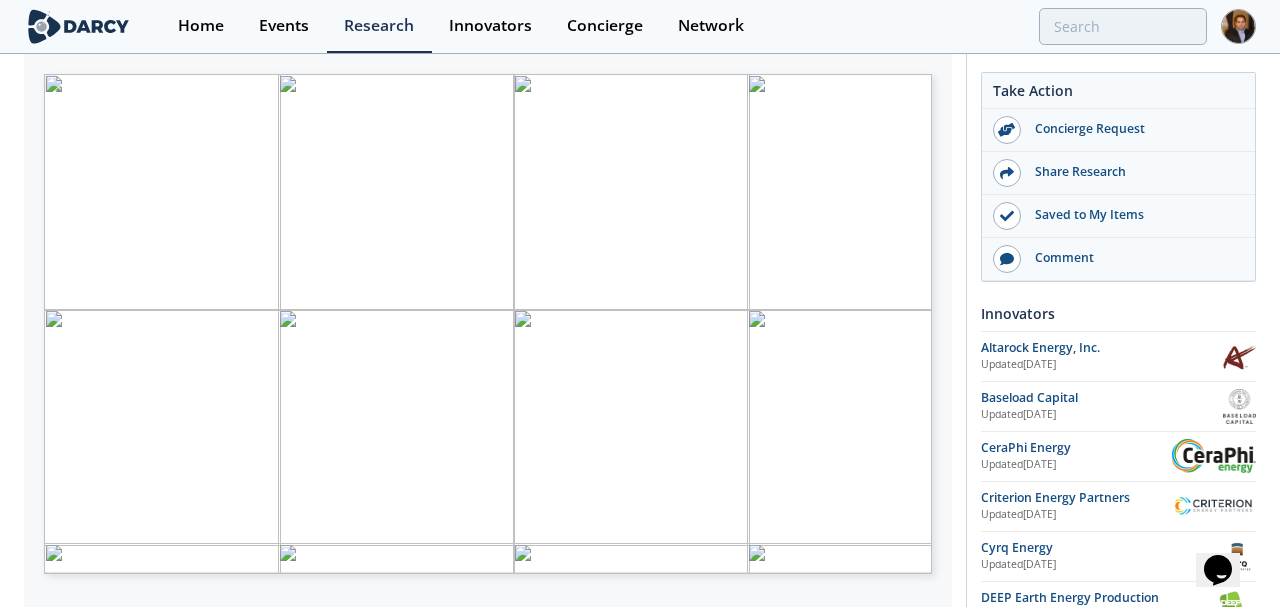 type on "19" 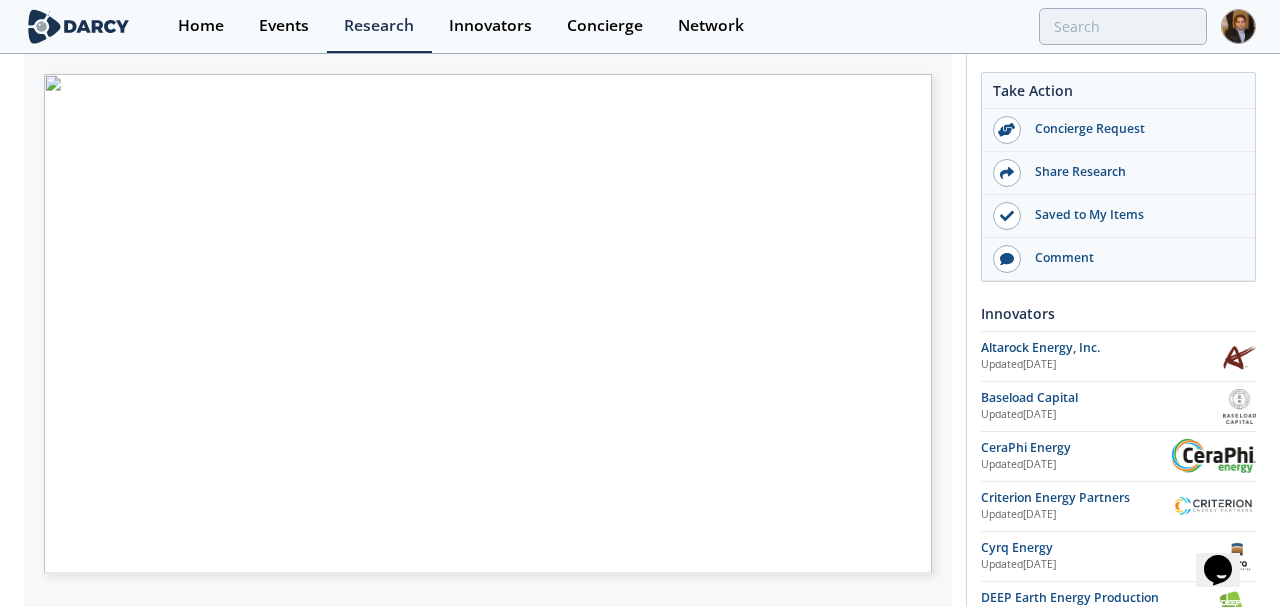 type on "20" 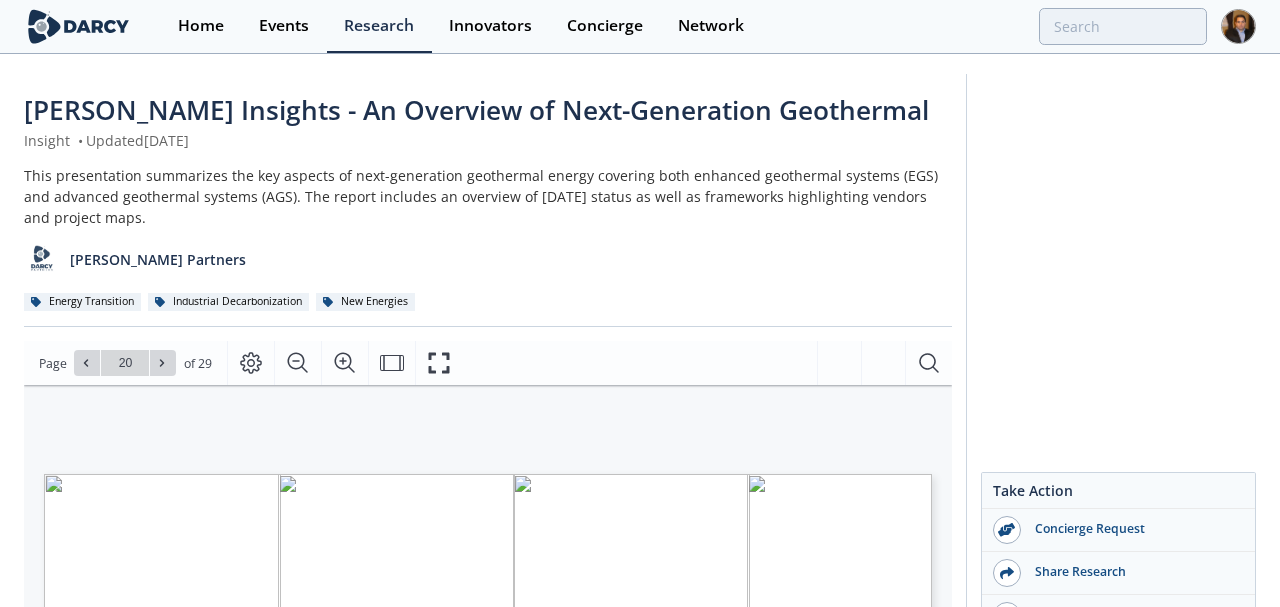 scroll, scrollTop: 400, scrollLeft: 0, axis: vertical 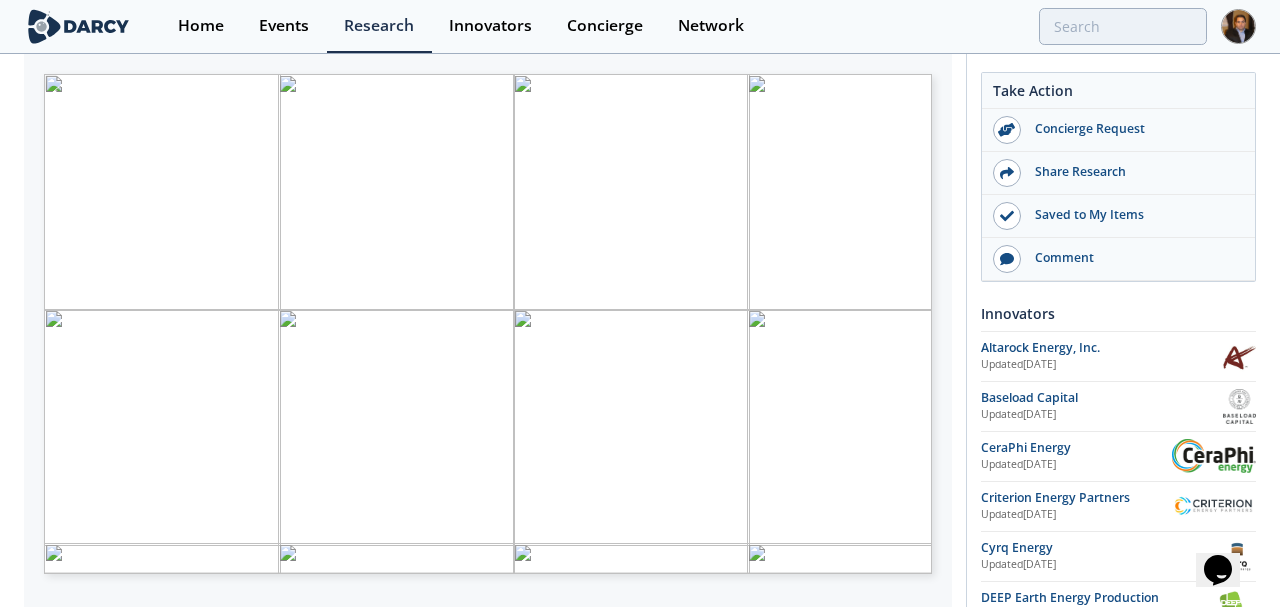 drag, startPoint x: 285, startPoint y: 498, endPoint x: 180, endPoint y: 387, distance: 152.79398 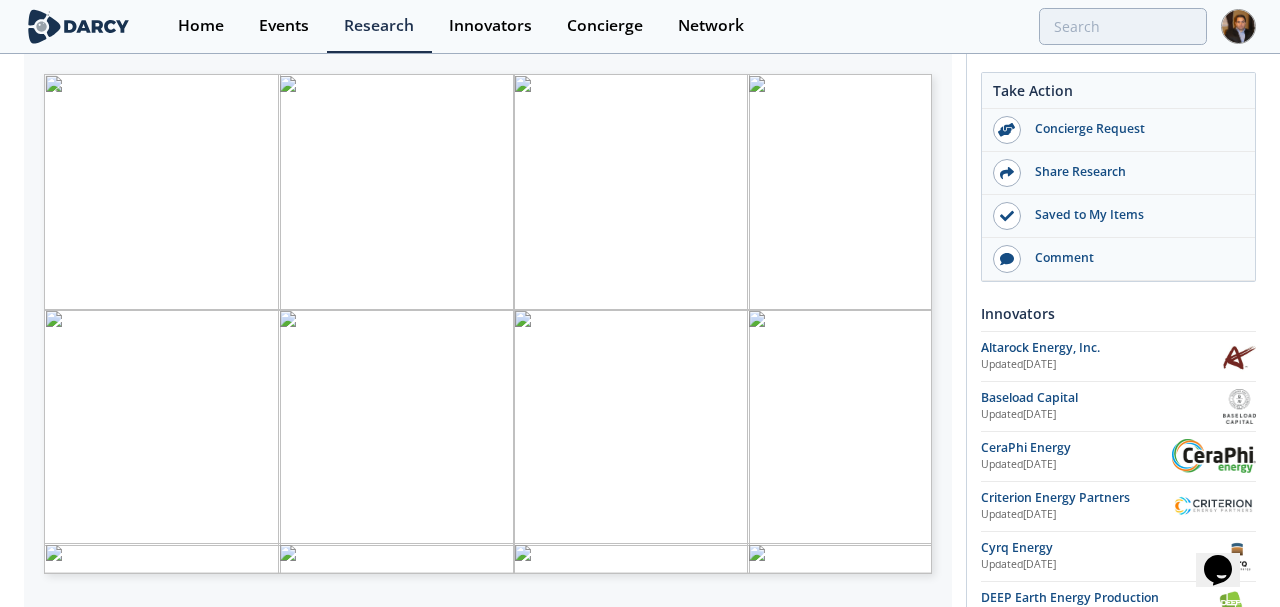 drag, startPoint x: 293, startPoint y: 499, endPoint x: 58, endPoint y: 209, distance: 373.26263 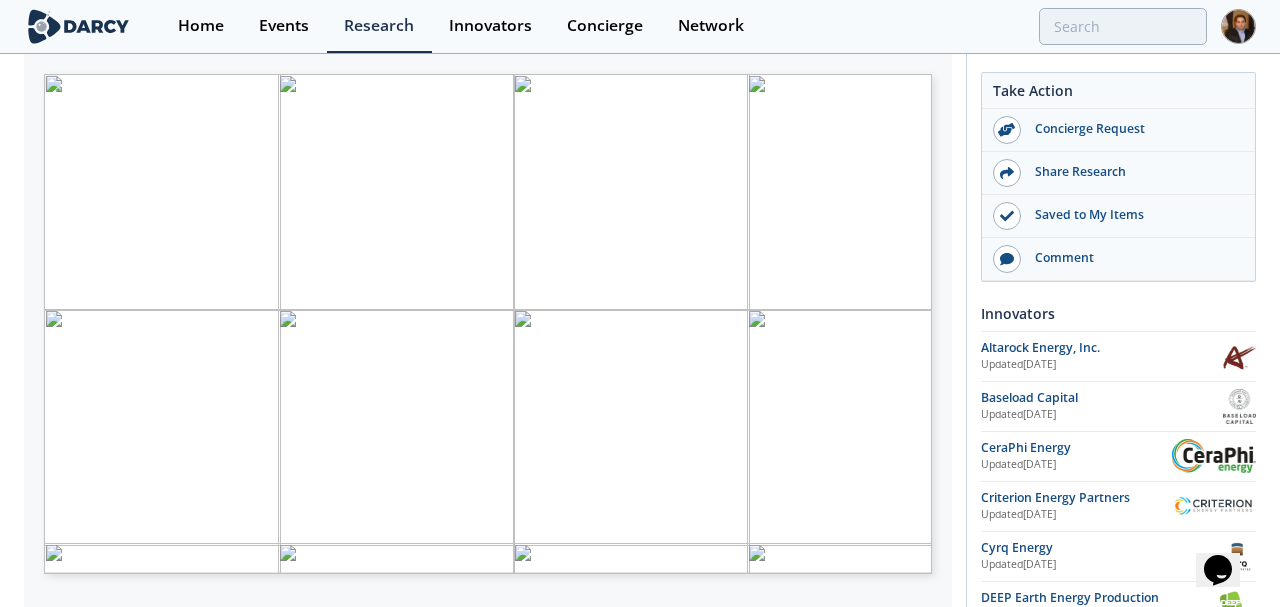 click on "GEOTHERMAL ENERGY
Conventional geothermal involves
drilling into natural underground hot
water reservoirs to access the earth's
heat, which turns steam turbines that
generate electricity. This method can
only be used in areas with naturally
occurring heat, fluid and permeable
rock; conditions that are relatively rare
and restricted to high volcanic activity
regions.
“Next-generation” technologies have
the potential to engineer effective
geothermal resources in commonly
found environments, vastly expanding
resource availability and potential
commercial adoption. These
technologies are already being piloted
with cost reductions as we go.
New geothermal leverages existing
O&G technologies, such as transferrable
technology, supply chains, and
experienced workforce. Providing a new
business line for upstream operators.
Introduction  Next-Generation and Conventional Geothermal Resource Estimates
- Generation Geothermal Power” EIA NREL ," at bounding box center [488, 324] 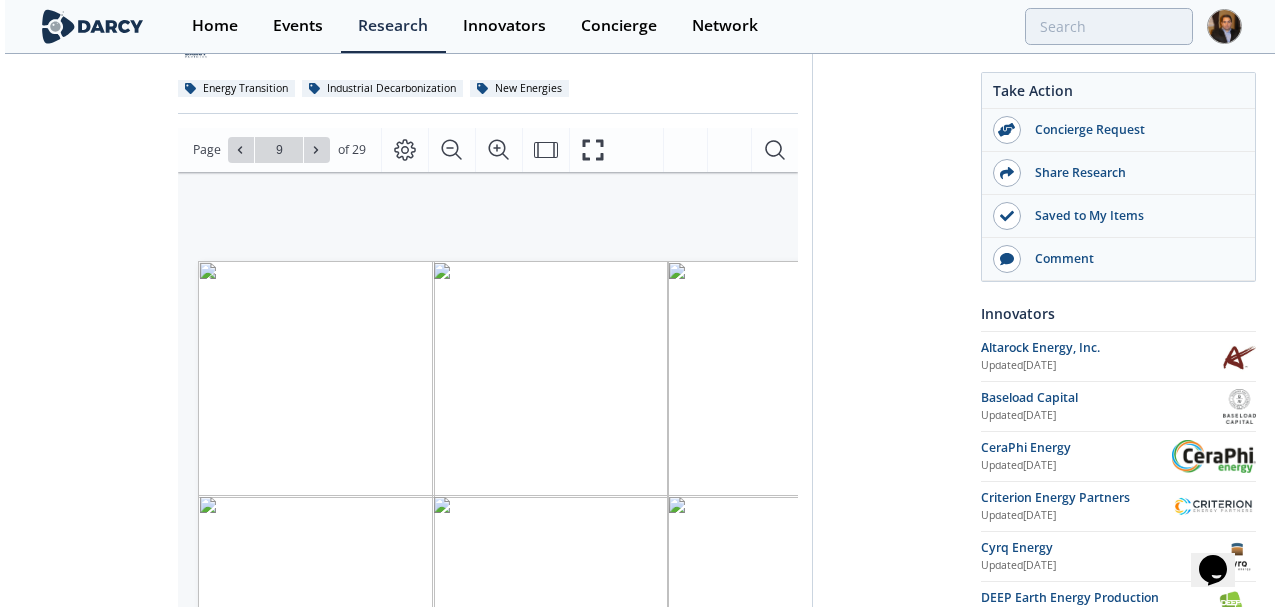 scroll, scrollTop: 266, scrollLeft: 0, axis: vertical 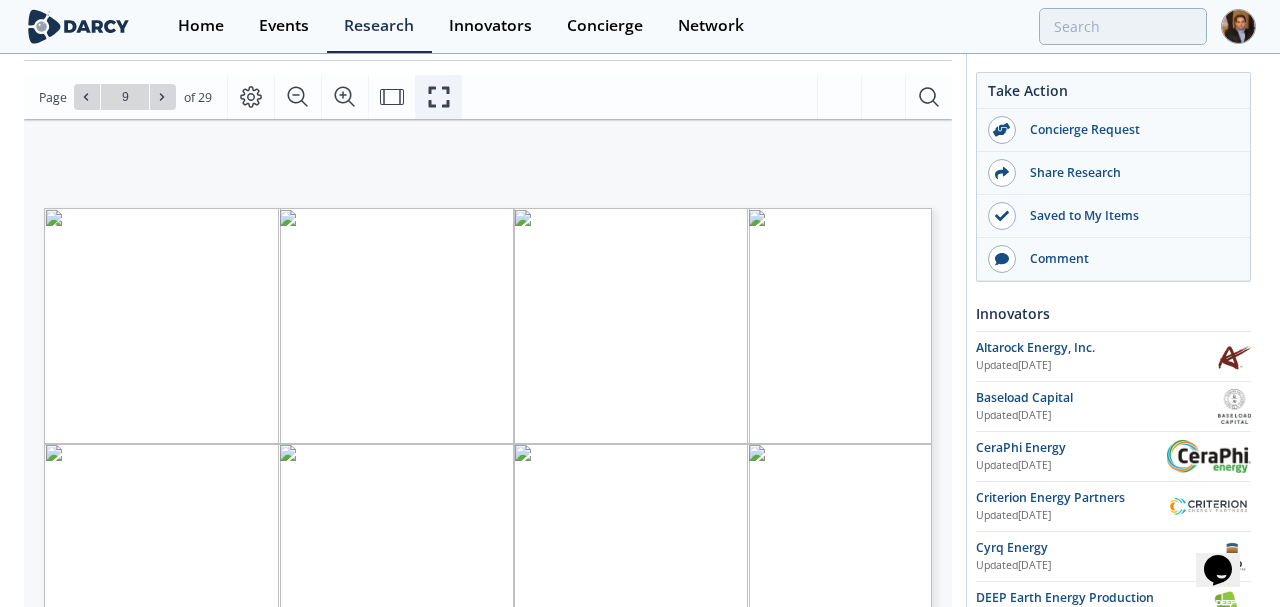 click 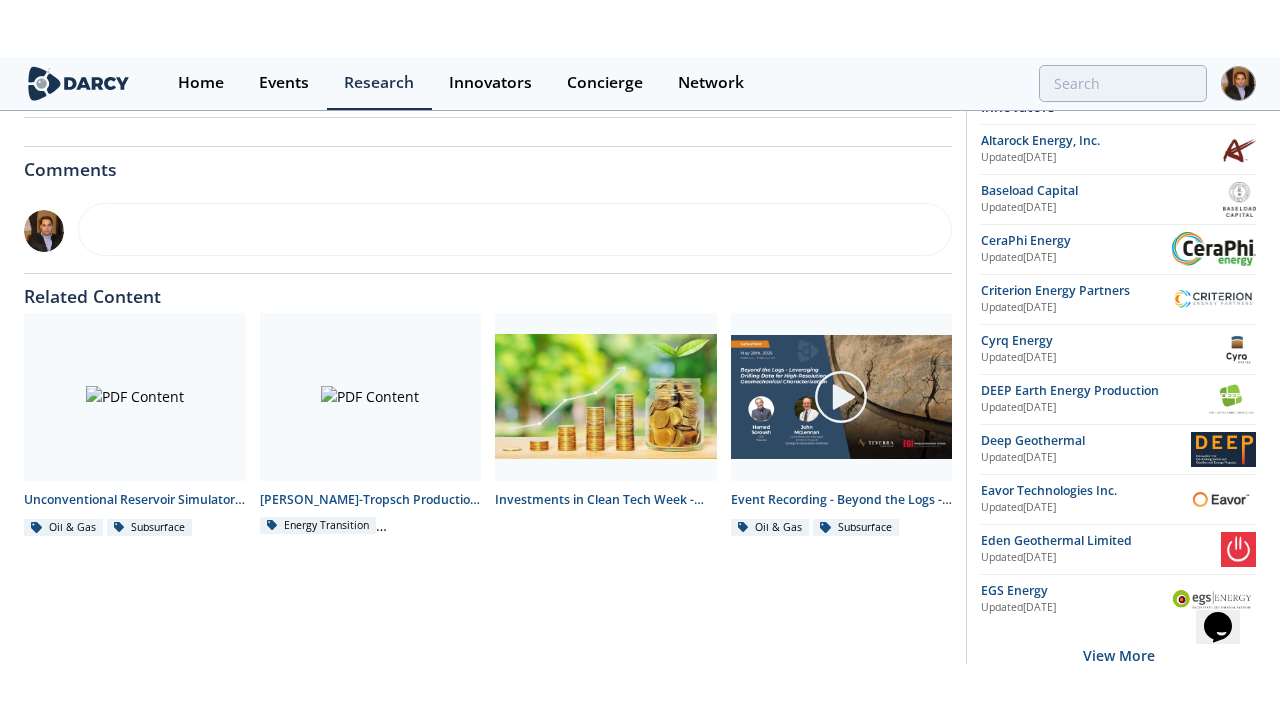 scroll, scrollTop: 0, scrollLeft: 0, axis: both 